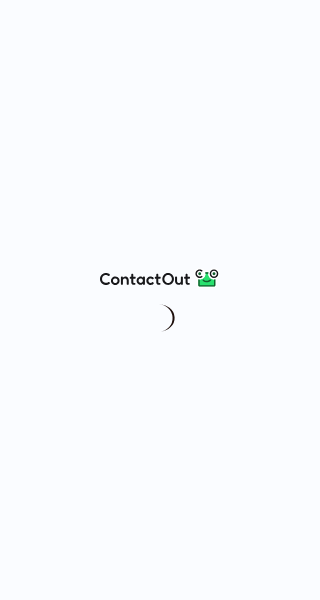 scroll, scrollTop: 0, scrollLeft: 0, axis: both 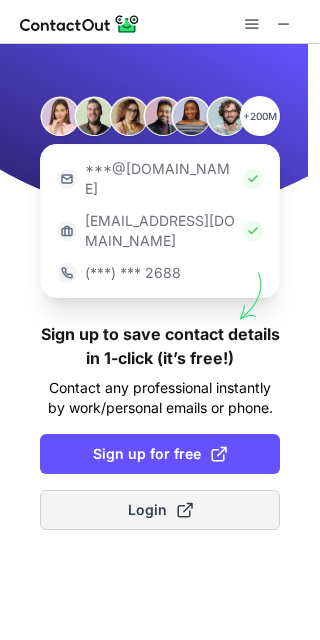 click on "Login" at bounding box center (160, 510) 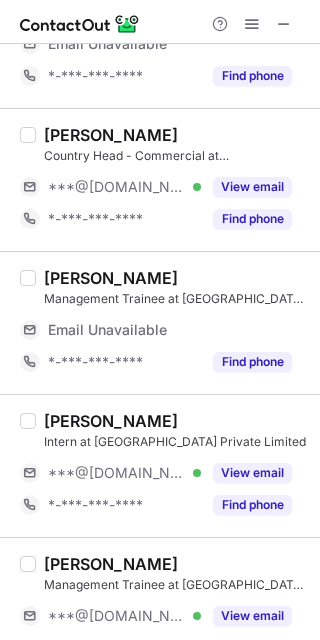 scroll, scrollTop: 266, scrollLeft: 0, axis: vertical 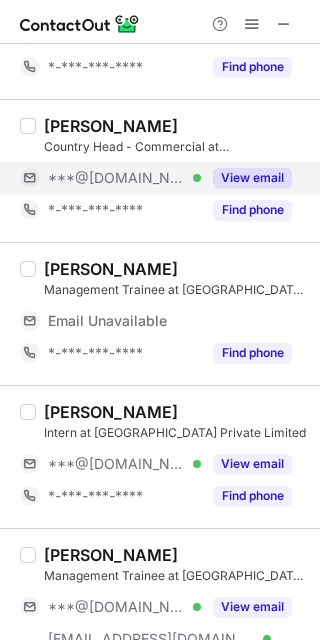 click on "***@yahoo.com" at bounding box center (117, 178) 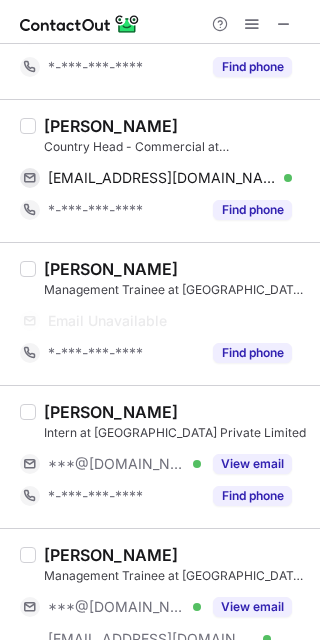 click on "Ram Pratap Singh Country Head - Commercial at Transworld Terminals Private Limited ramthakur@yahoo.com Verified Send email Copy *-***-***-**** Find phone" at bounding box center [160, 170] 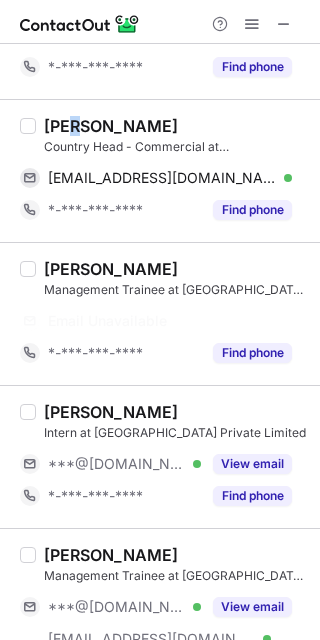click on "Ram Pratap Singh Country Head - Commercial at Transworld Terminals Private Limited ramthakur@yahoo.com Verified Send email Copy *-***-***-**** Find phone" at bounding box center [160, 170] 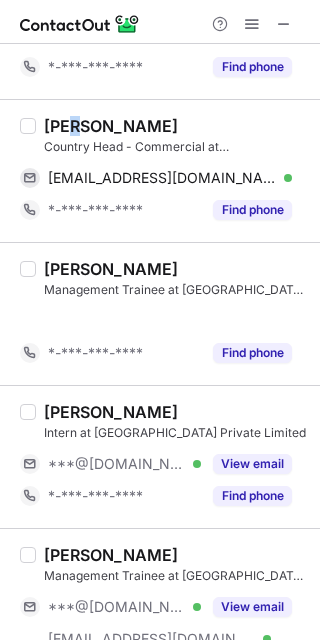 scroll, scrollTop: 234, scrollLeft: 0, axis: vertical 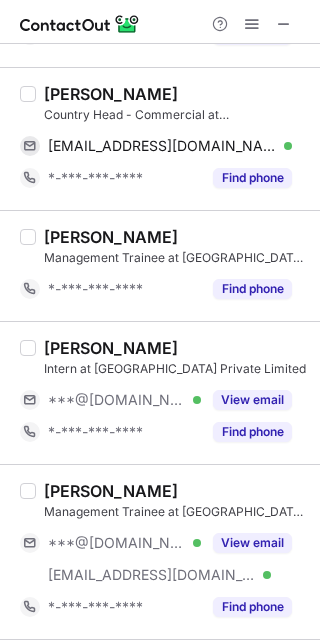 click on "Ram Pratap Singh" at bounding box center [111, 94] 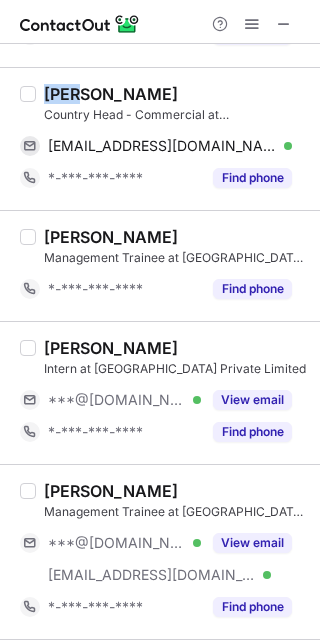 click on "Ram Pratap Singh" at bounding box center (111, 94) 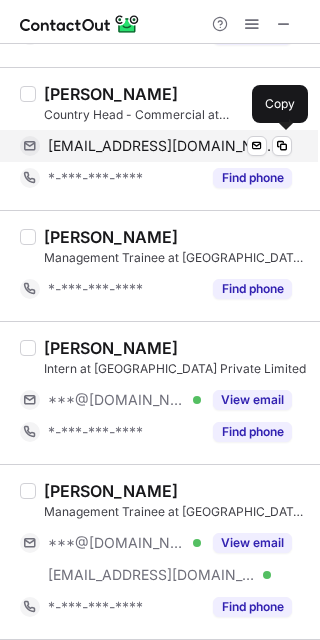 drag, startPoint x: 160, startPoint y: 149, endPoint x: 293, endPoint y: 130, distance: 134.3503 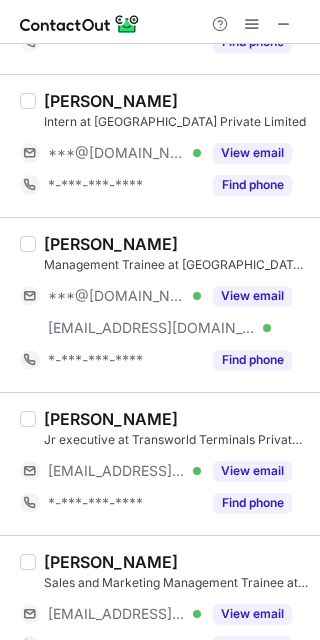 scroll, scrollTop: 501, scrollLeft: 0, axis: vertical 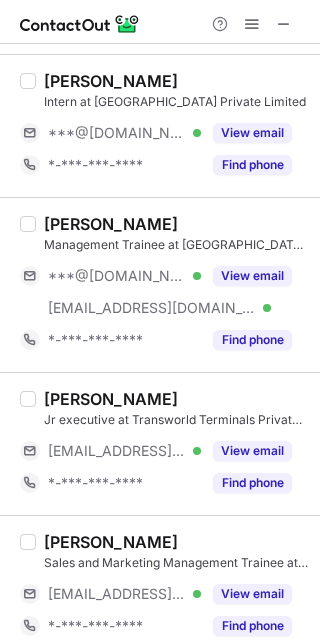 drag, startPoint x: 83, startPoint y: 137, endPoint x: 77, endPoint y: 102, distance: 35.510563 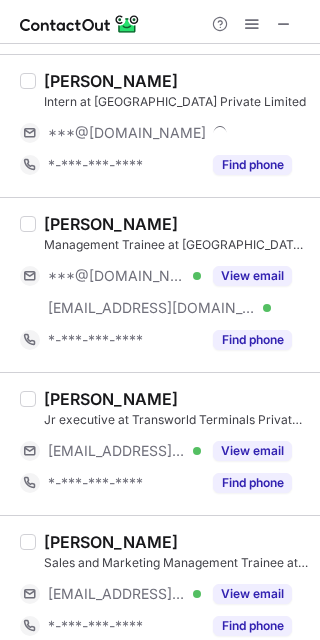 click on "Kaustubh Srivastava" at bounding box center (111, 81) 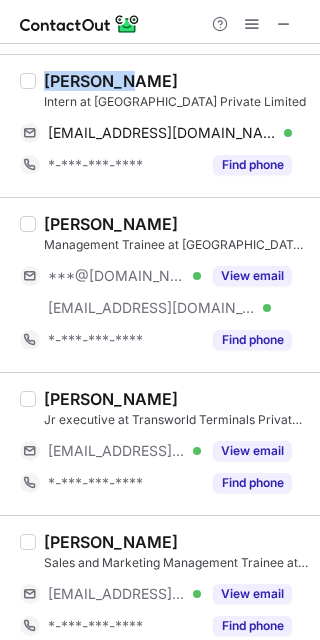 click on "Kaustubh Srivastava" at bounding box center (111, 81) 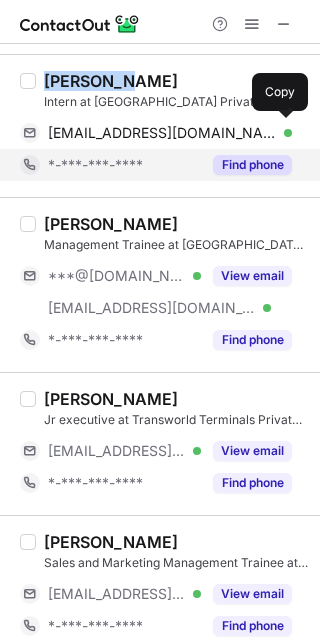 drag, startPoint x: 148, startPoint y: 122, endPoint x: 236, endPoint y: 179, distance: 104.84751 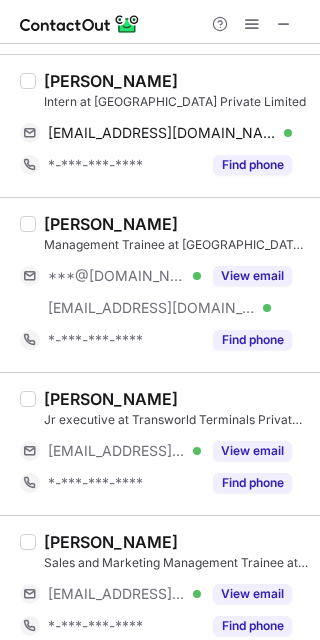 click on "Lalit Kumar" at bounding box center [111, 224] 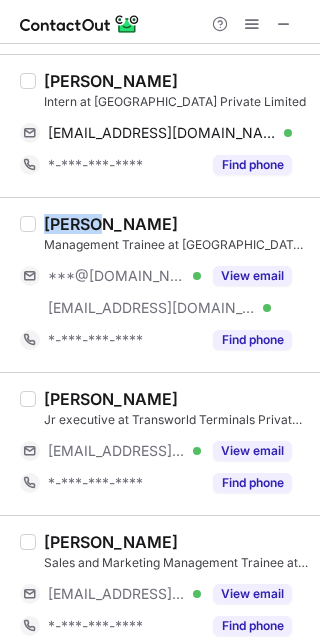 click on "Lalit Kumar" at bounding box center [111, 224] 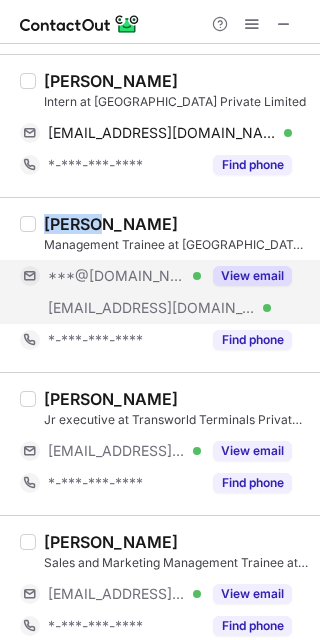 copy on "Lalit" 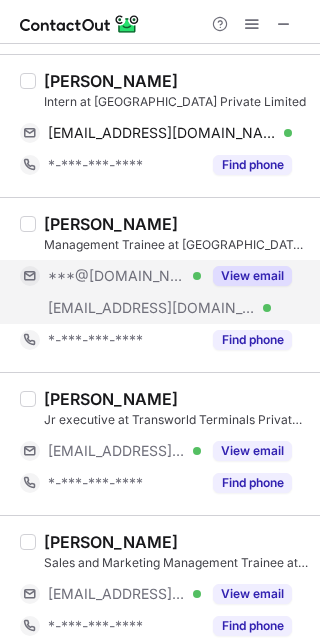 click on "***@gmail.com" at bounding box center [117, 276] 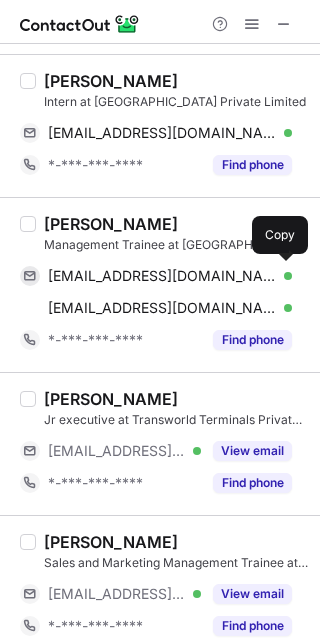 click on "lalitkumar47436@gmail.com" at bounding box center [162, 276] 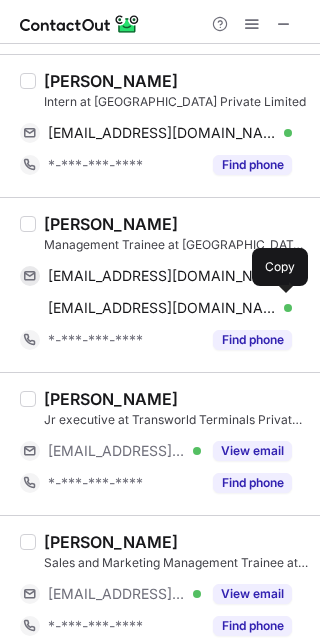 drag, startPoint x: 183, startPoint y: 299, endPoint x: 276, endPoint y: 365, distance: 114.03947 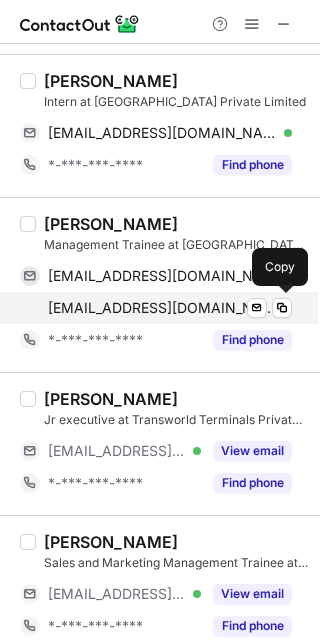 scroll, scrollTop: 521, scrollLeft: 0, axis: vertical 